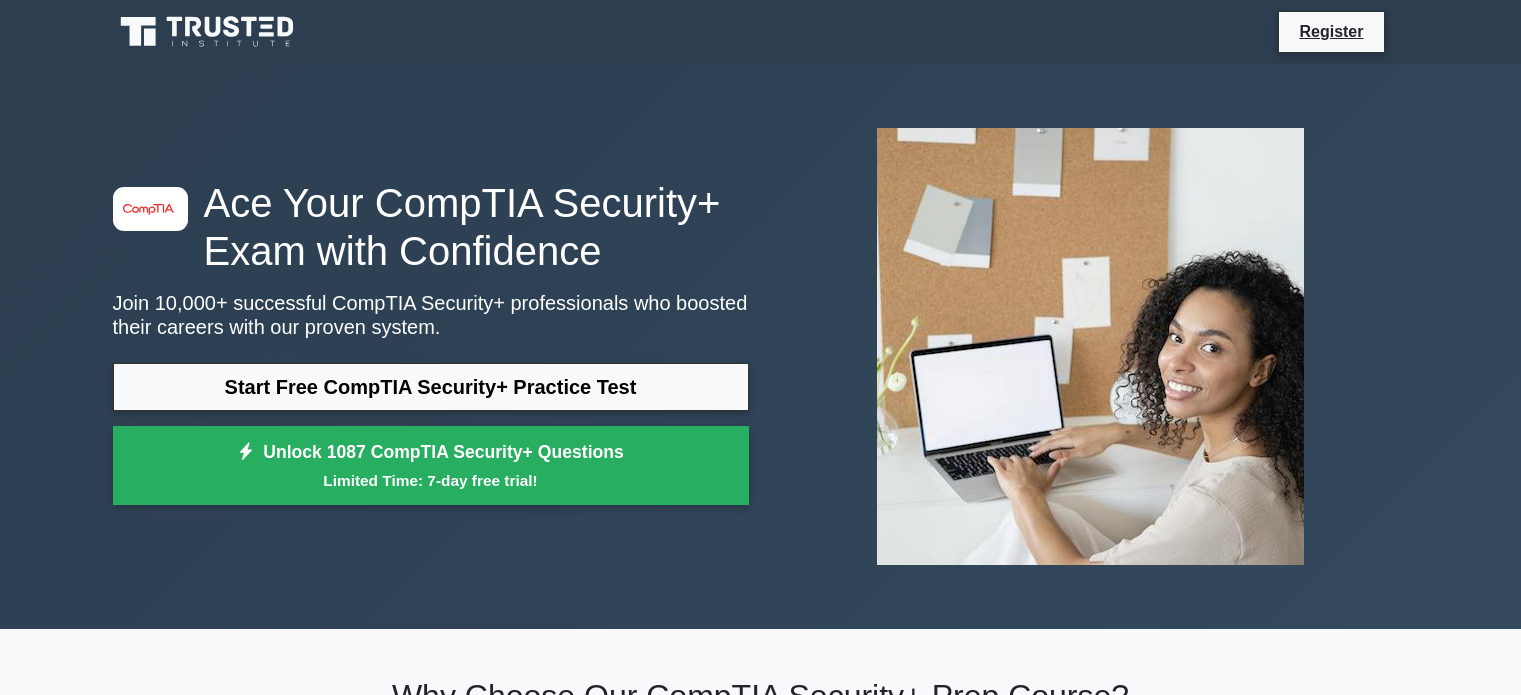scroll, scrollTop: 0, scrollLeft: 0, axis: both 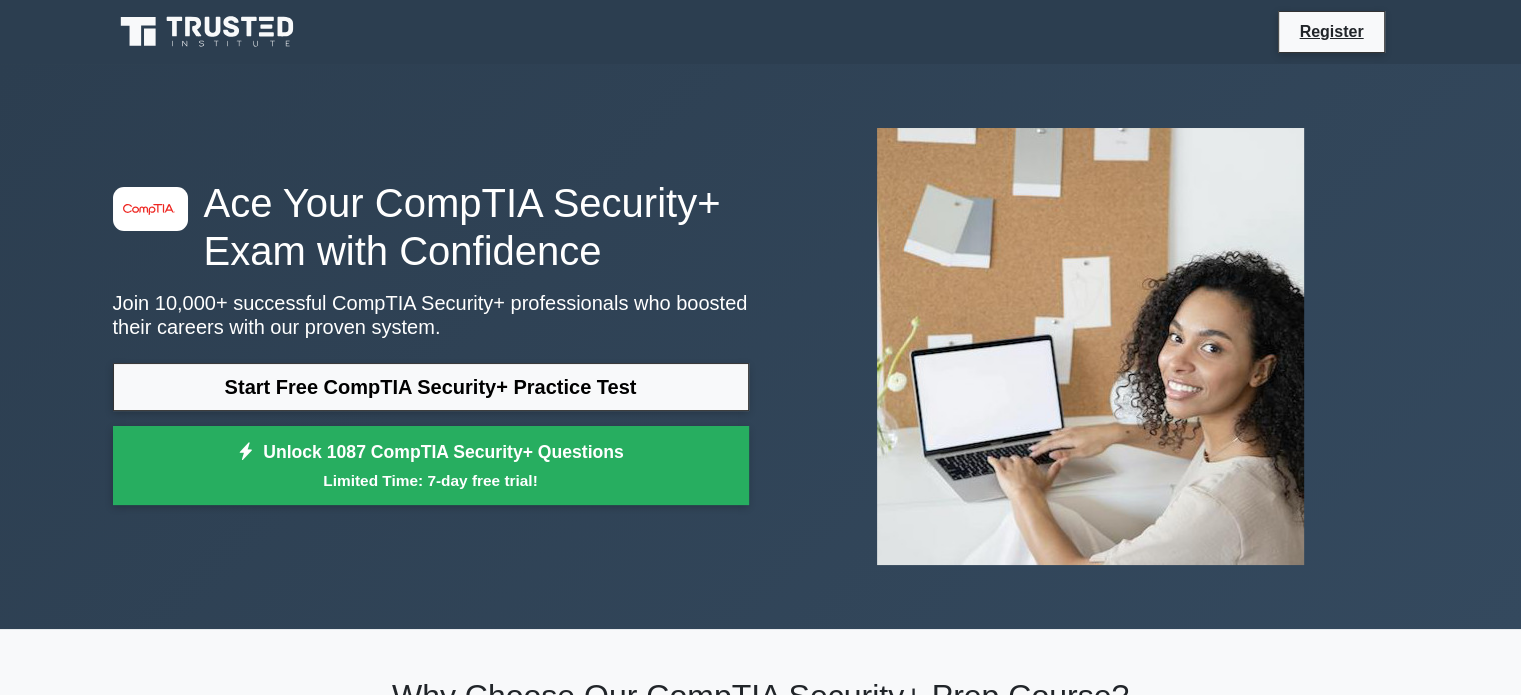 click on "Start Free CompTIA Security+ Practice Test" at bounding box center [431, 387] 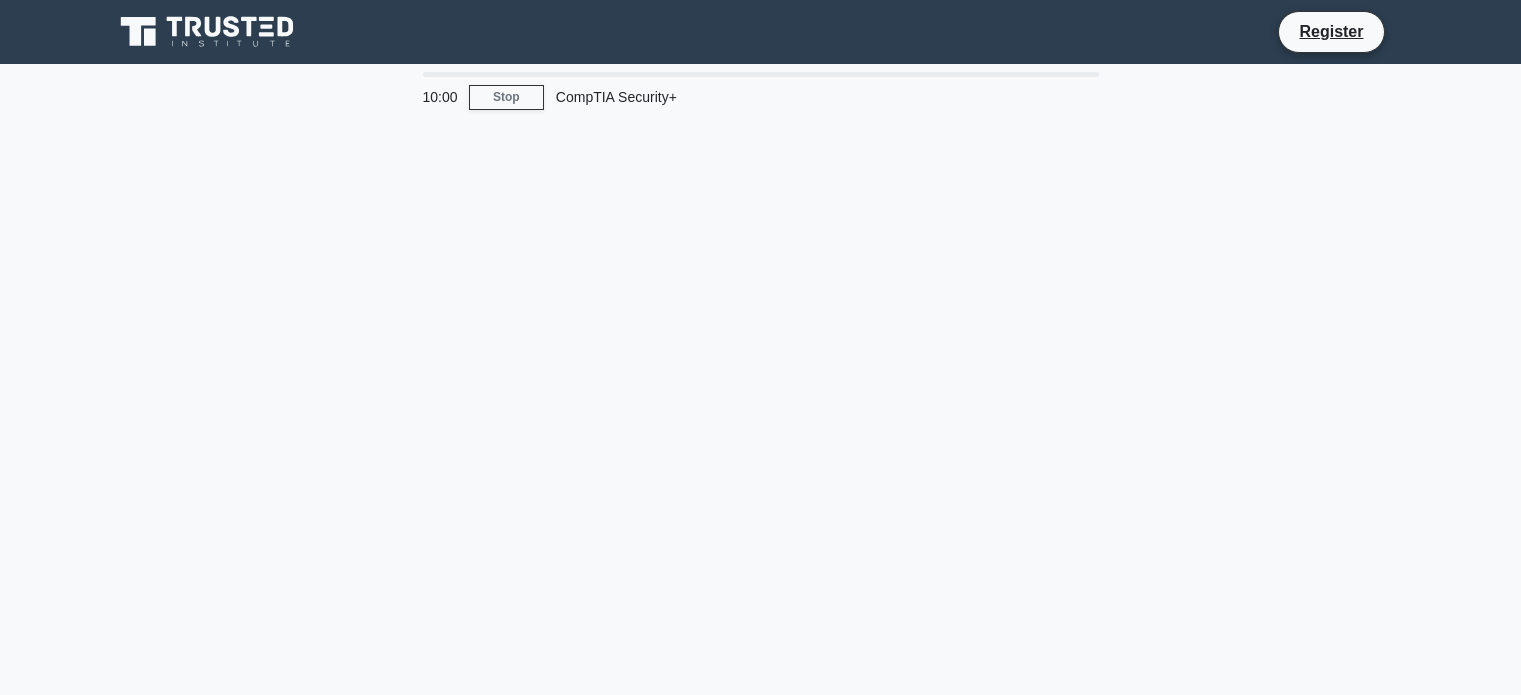 scroll, scrollTop: 0, scrollLeft: 0, axis: both 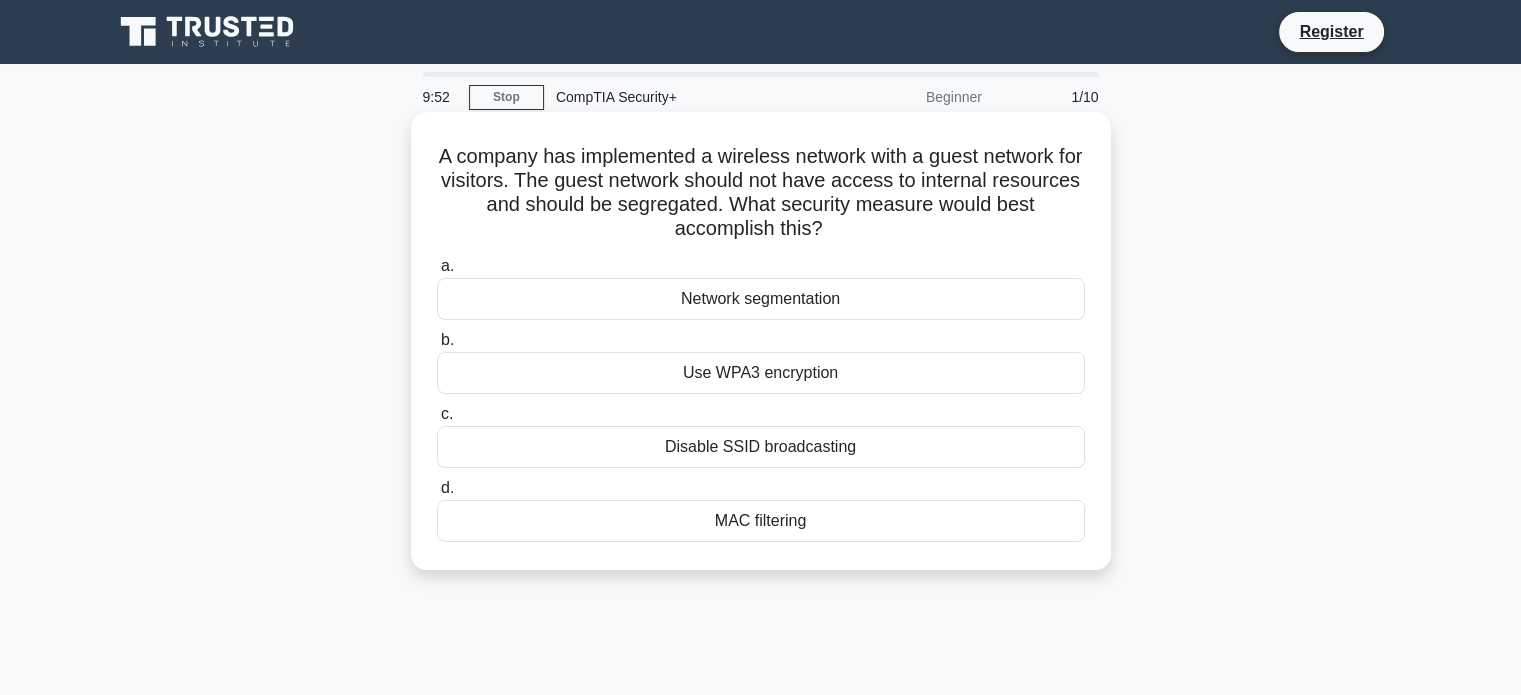 click on "Use WPA3 encryption" at bounding box center (761, 373) 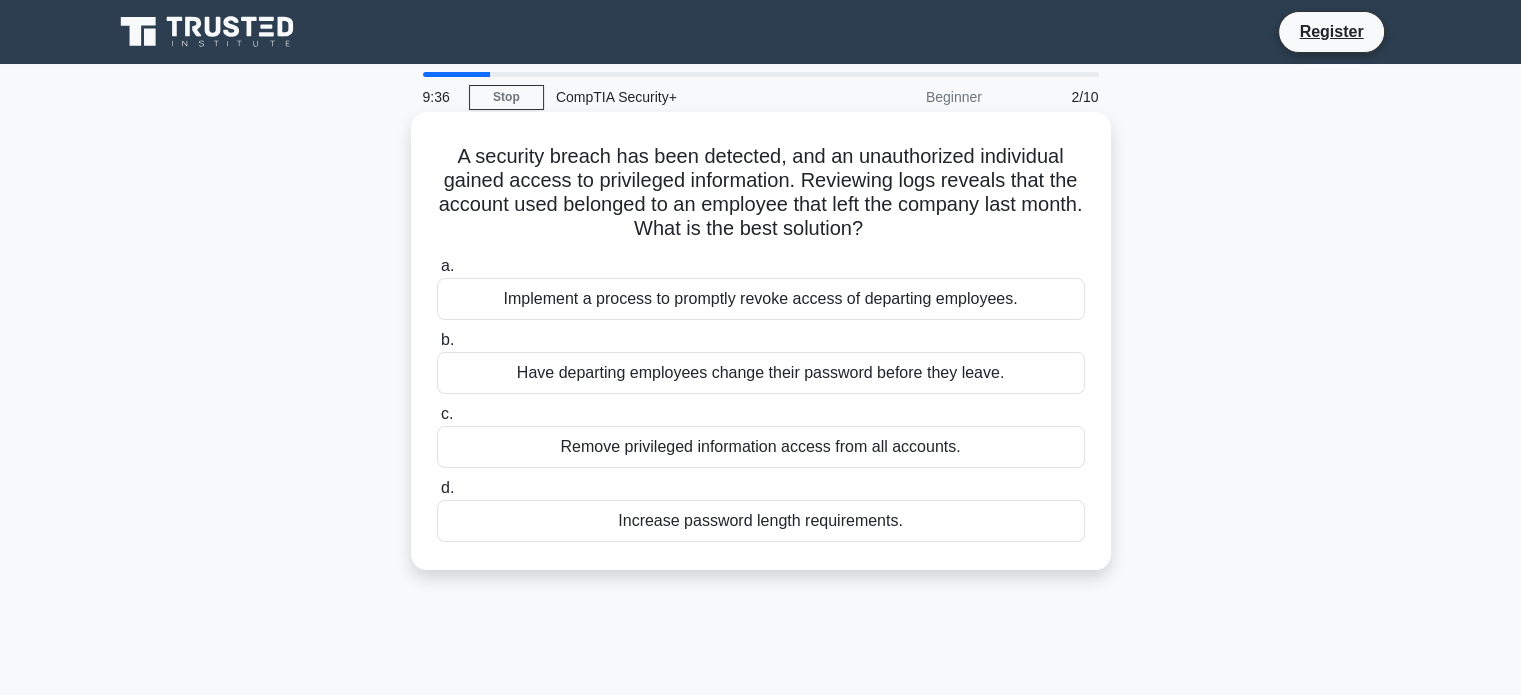 click on "Increase password length requirements." at bounding box center (761, 521) 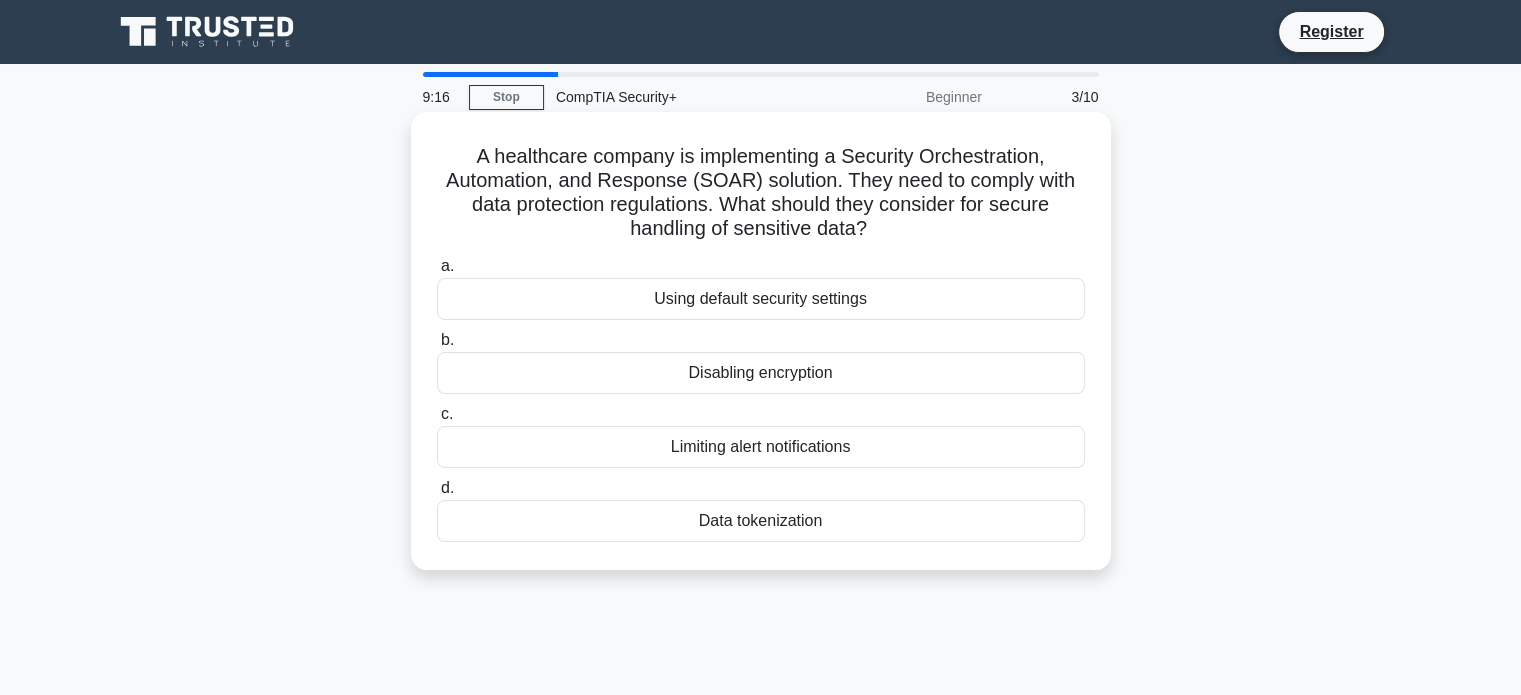 click on "Data tokenization" at bounding box center (761, 521) 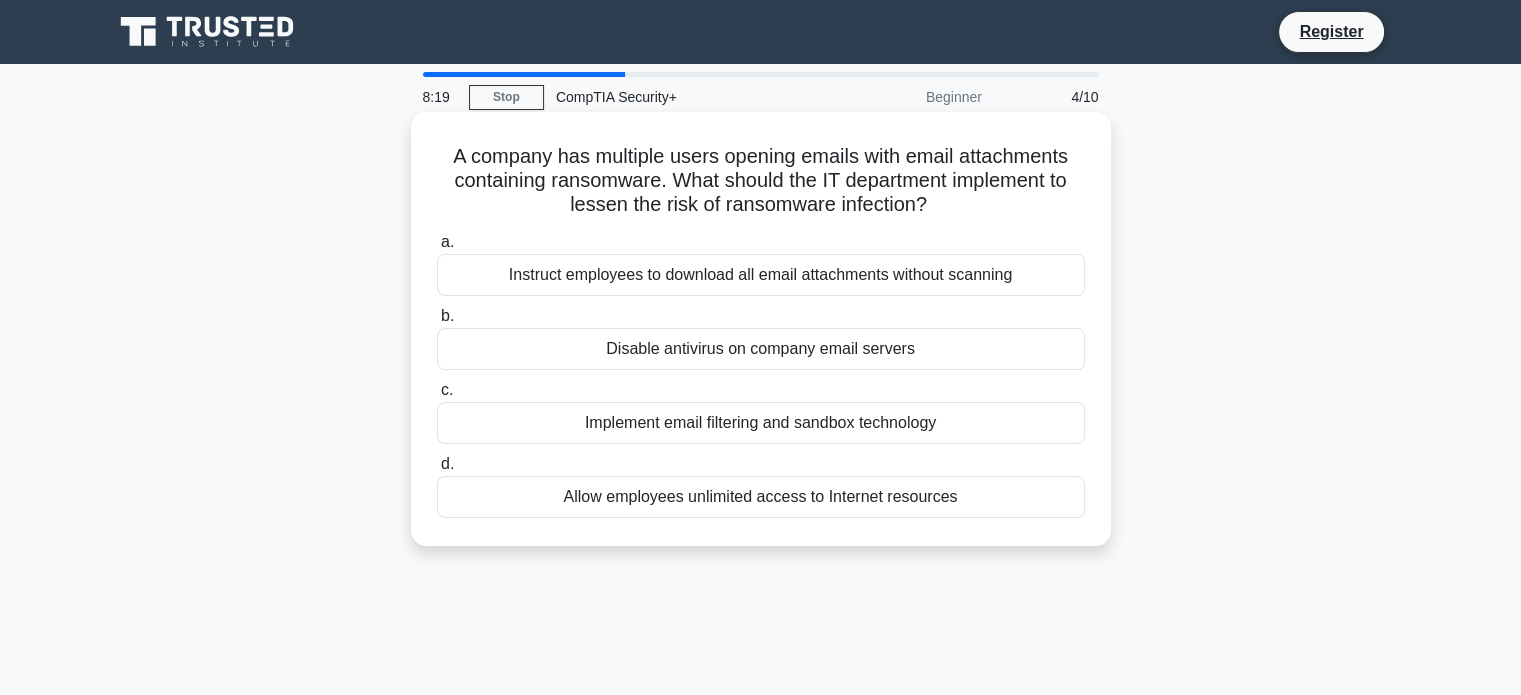 click on "Implement email filtering and sandbox technology" at bounding box center (761, 423) 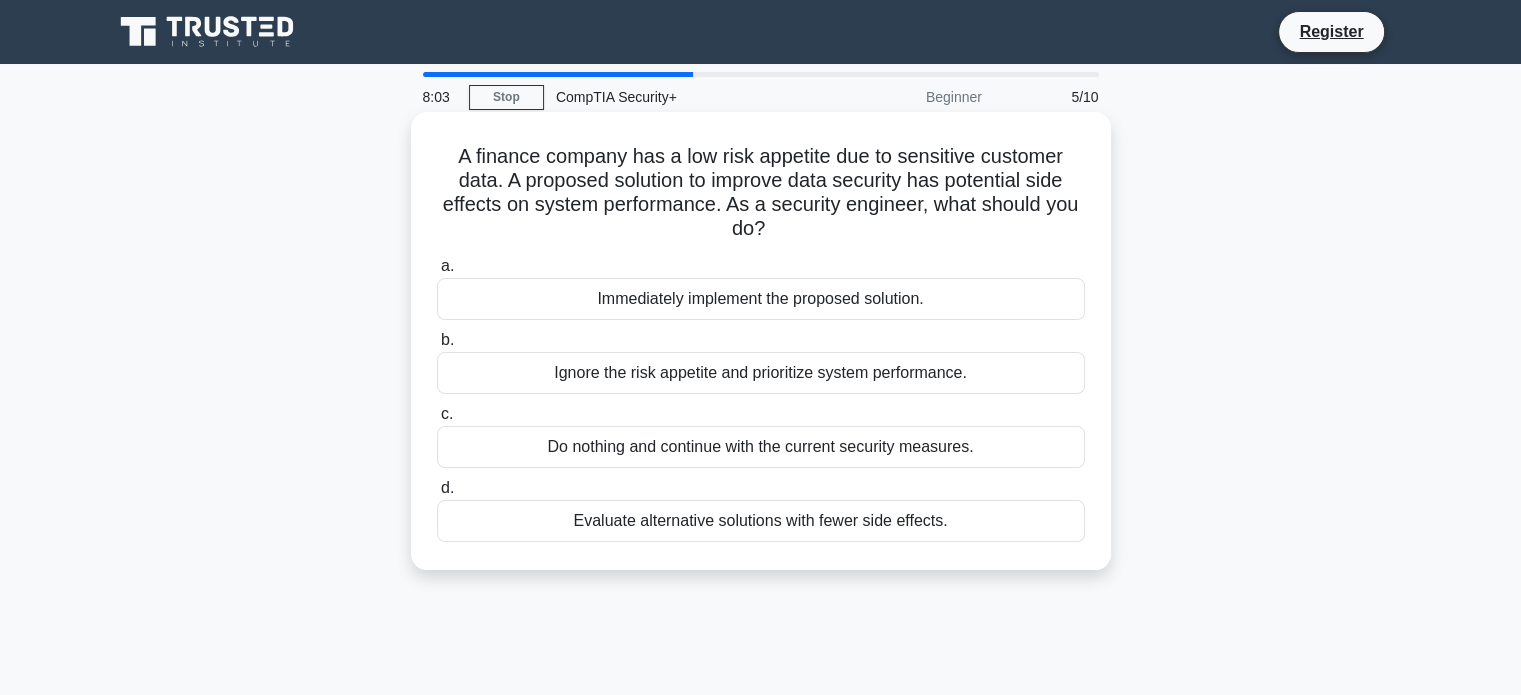 click on "Evaluate alternative solutions with fewer side effects." at bounding box center [761, 521] 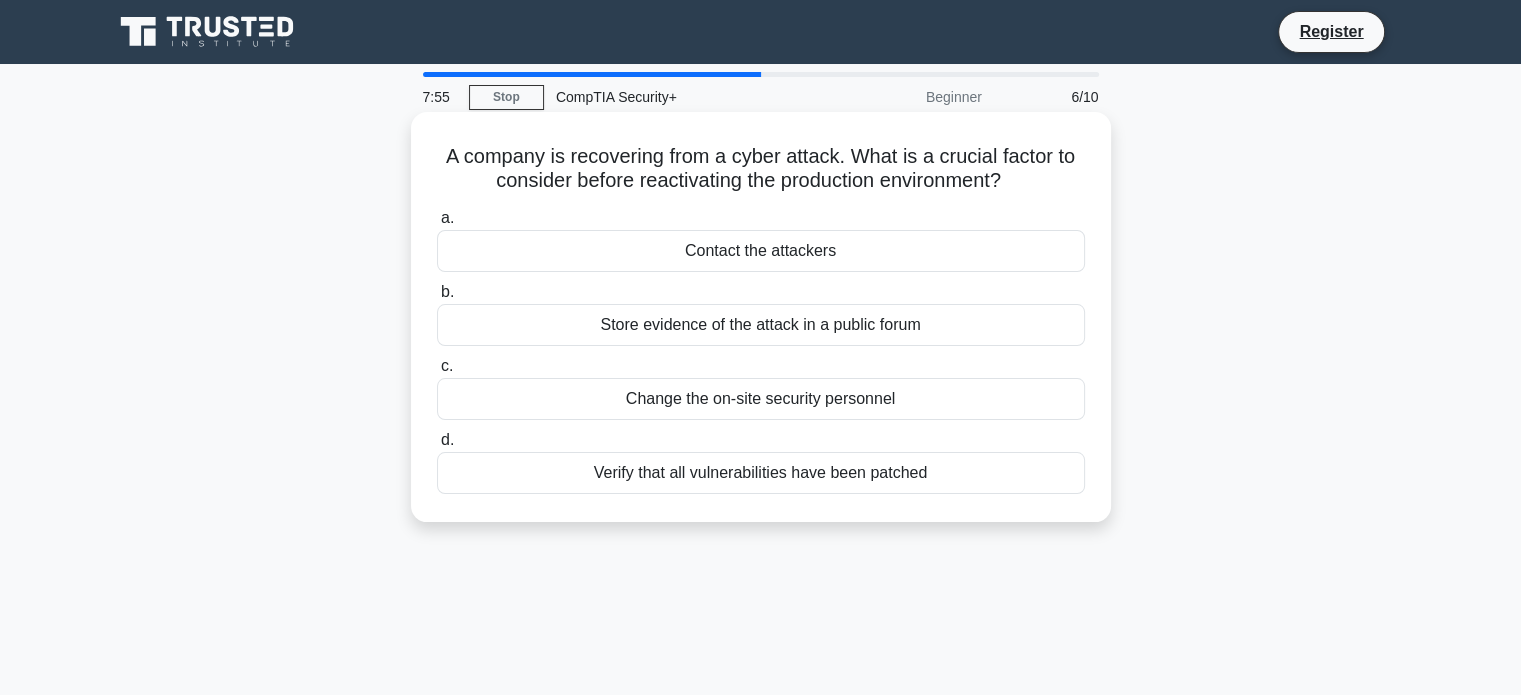 click on "Verify that all vulnerabilities have been patched" at bounding box center [761, 473] 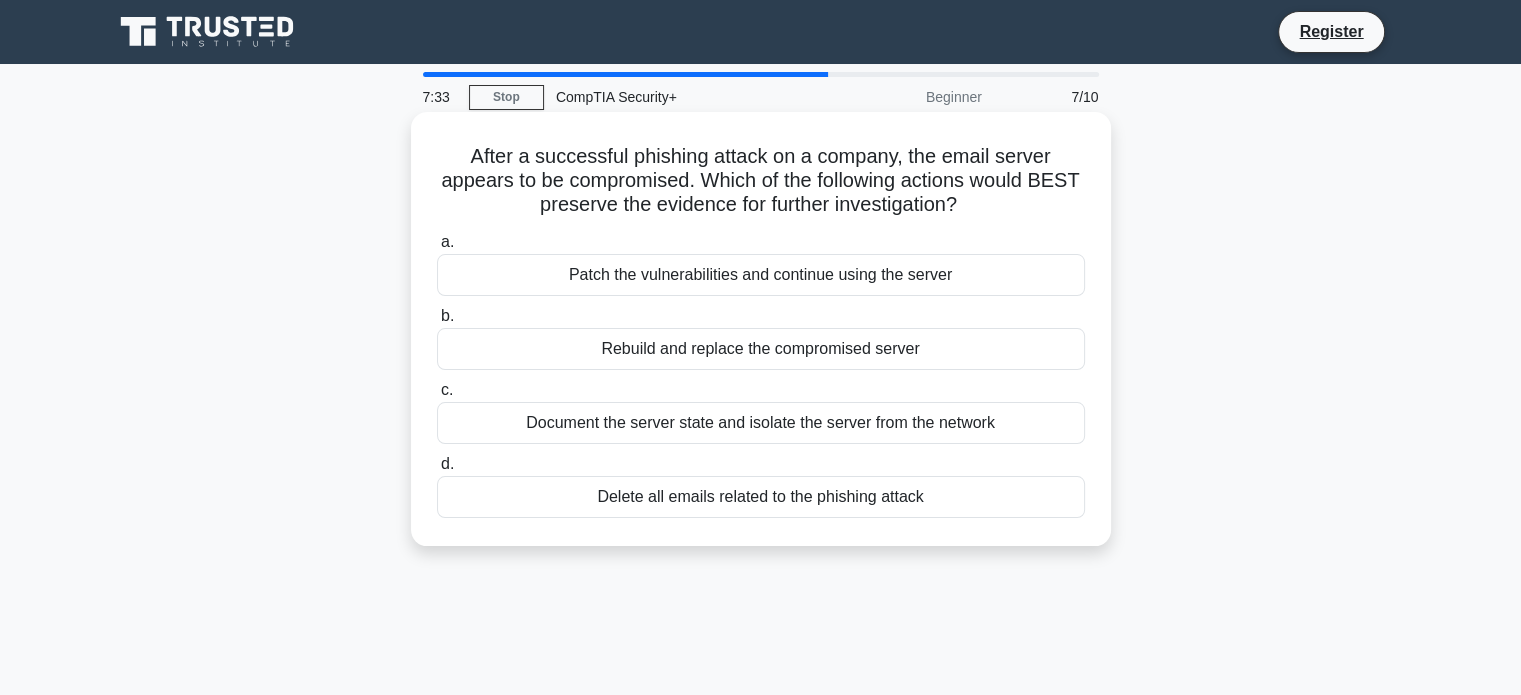 click on "Document the server state and isolate the server from the network" at bounding box center [761, 423] 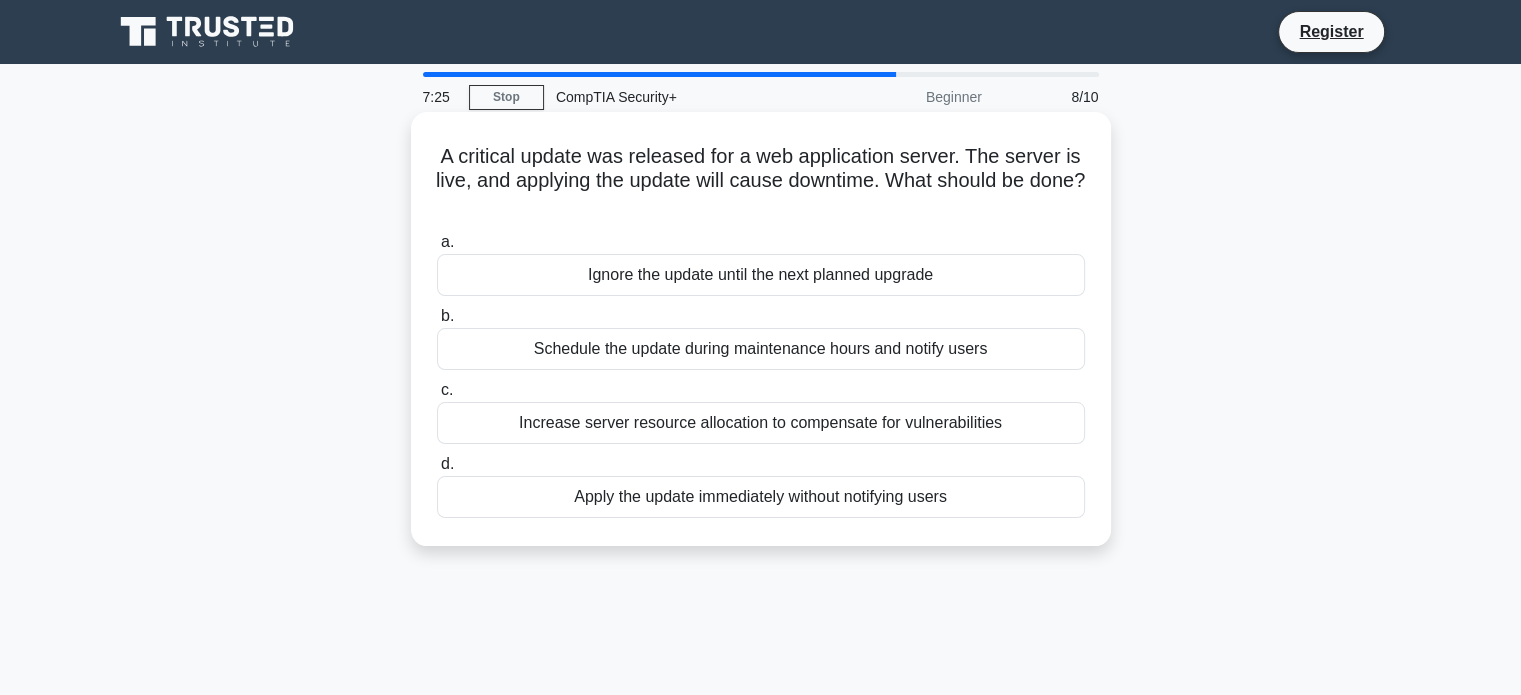 click on "Schedule the update during maintenance hours and notify users" at bounding box center (761, 349) 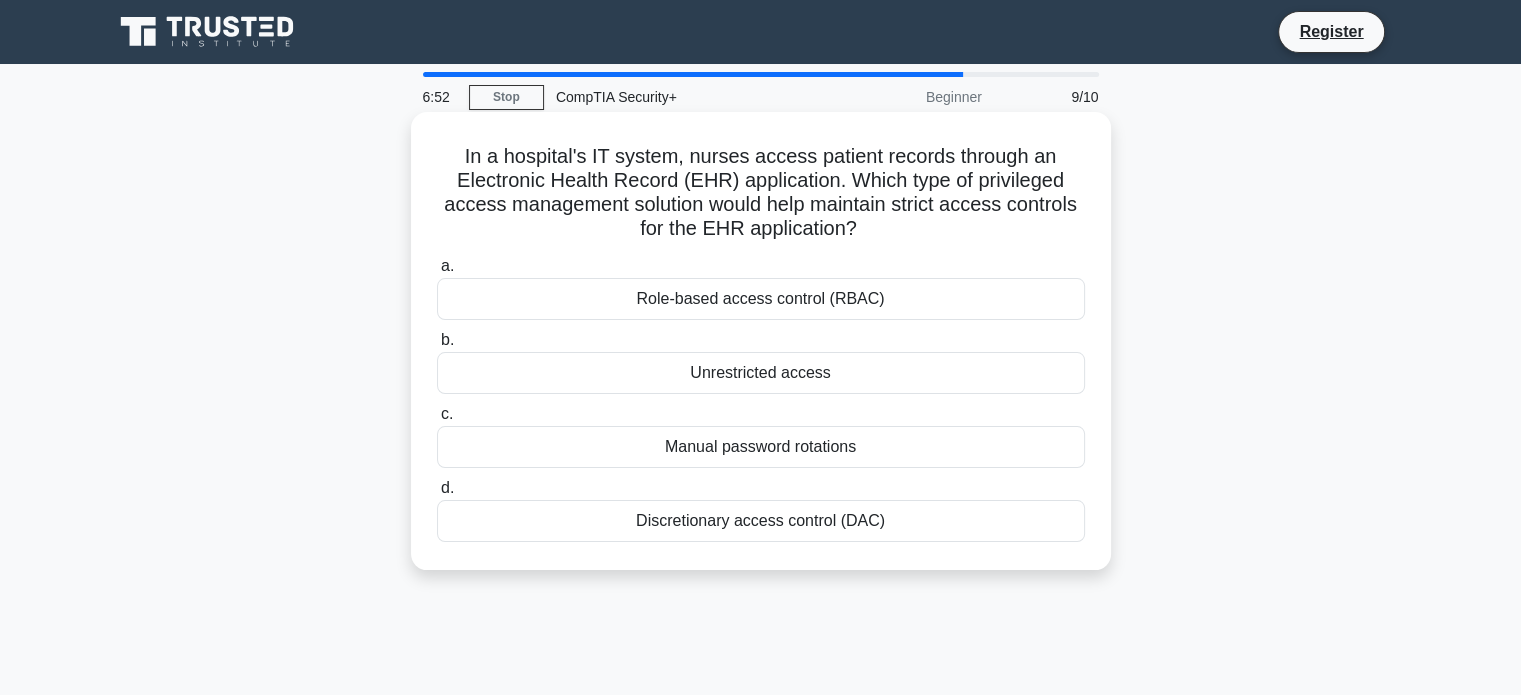 click on "Role-based access control (RBAC)" at bounding box center [761, 299] 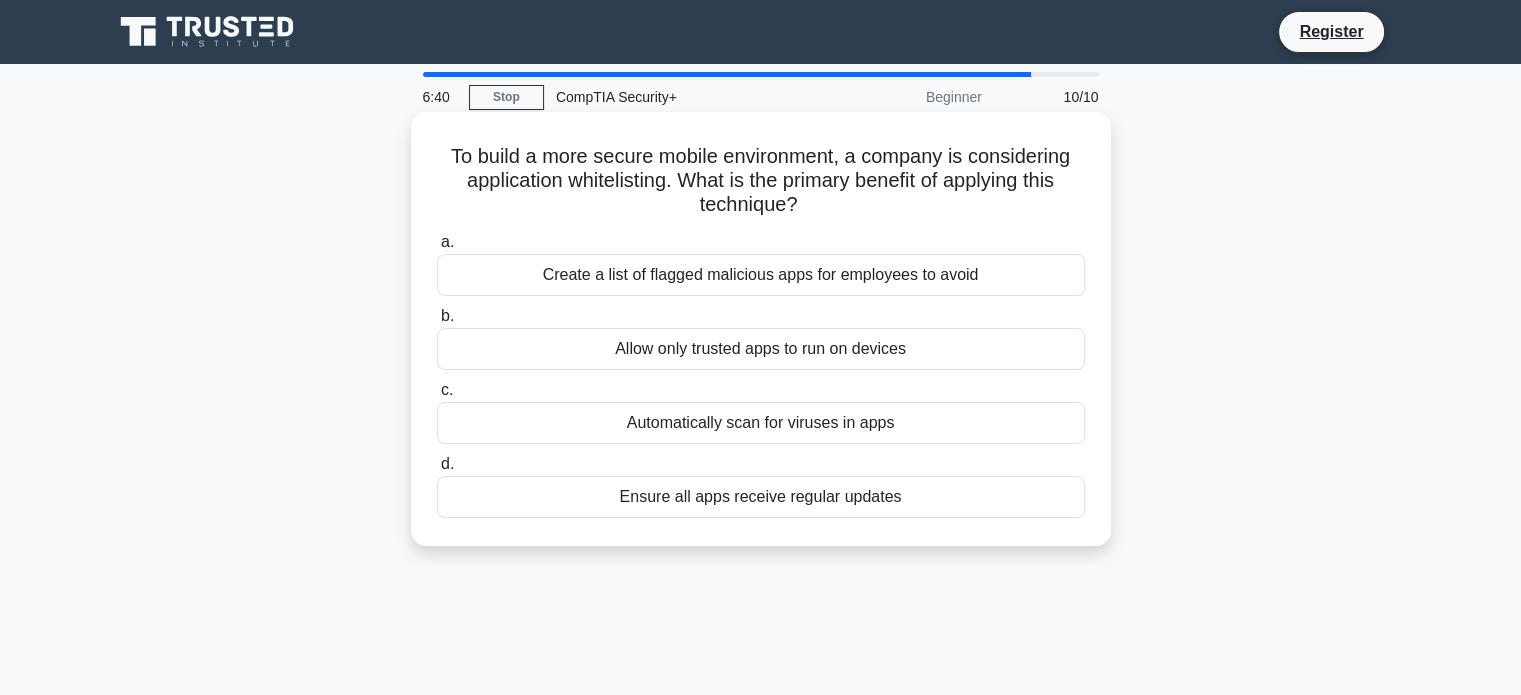 click on "Ensure all apps receive regular updates" at bounding box center [761, 497] 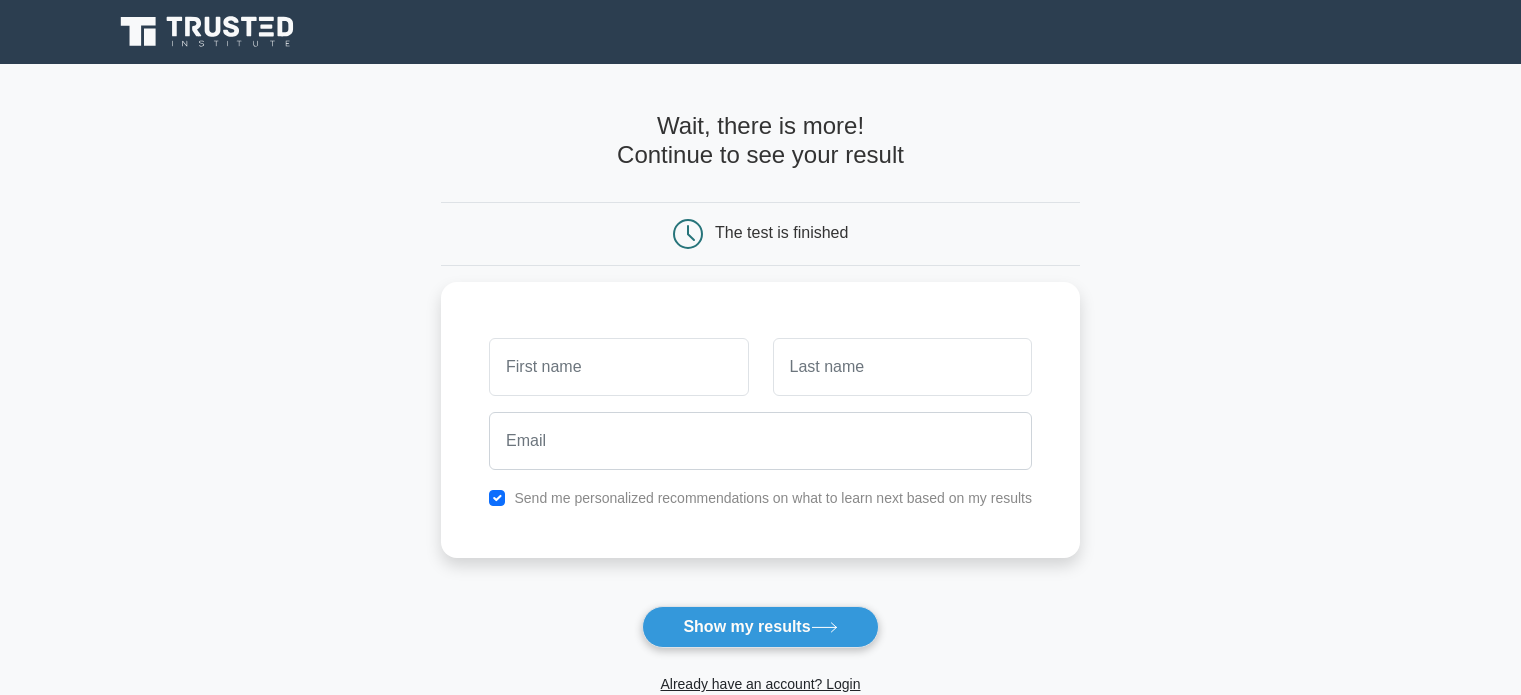 scroll, scrollTop: 0, scrollLeft: 0, axis: both 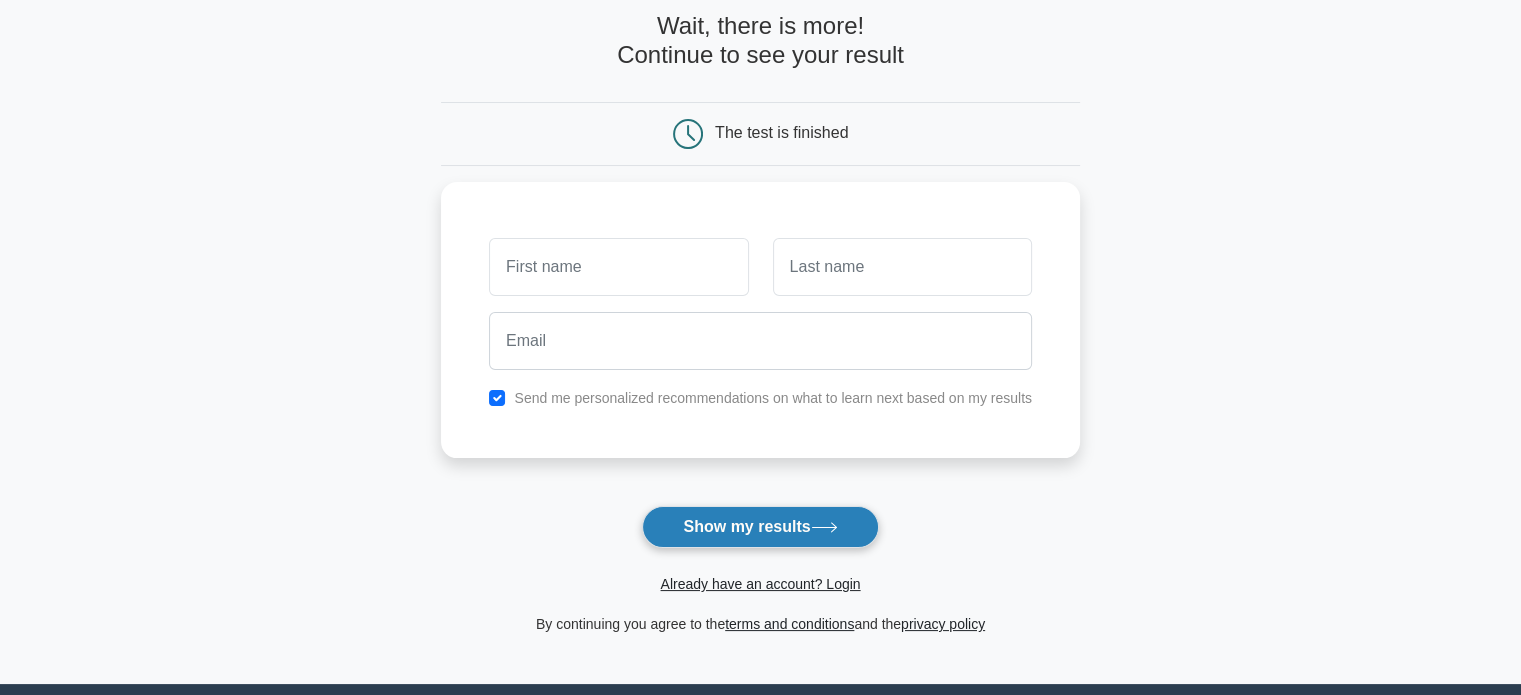 click on "Show my results" at bounding box center [760, 527] 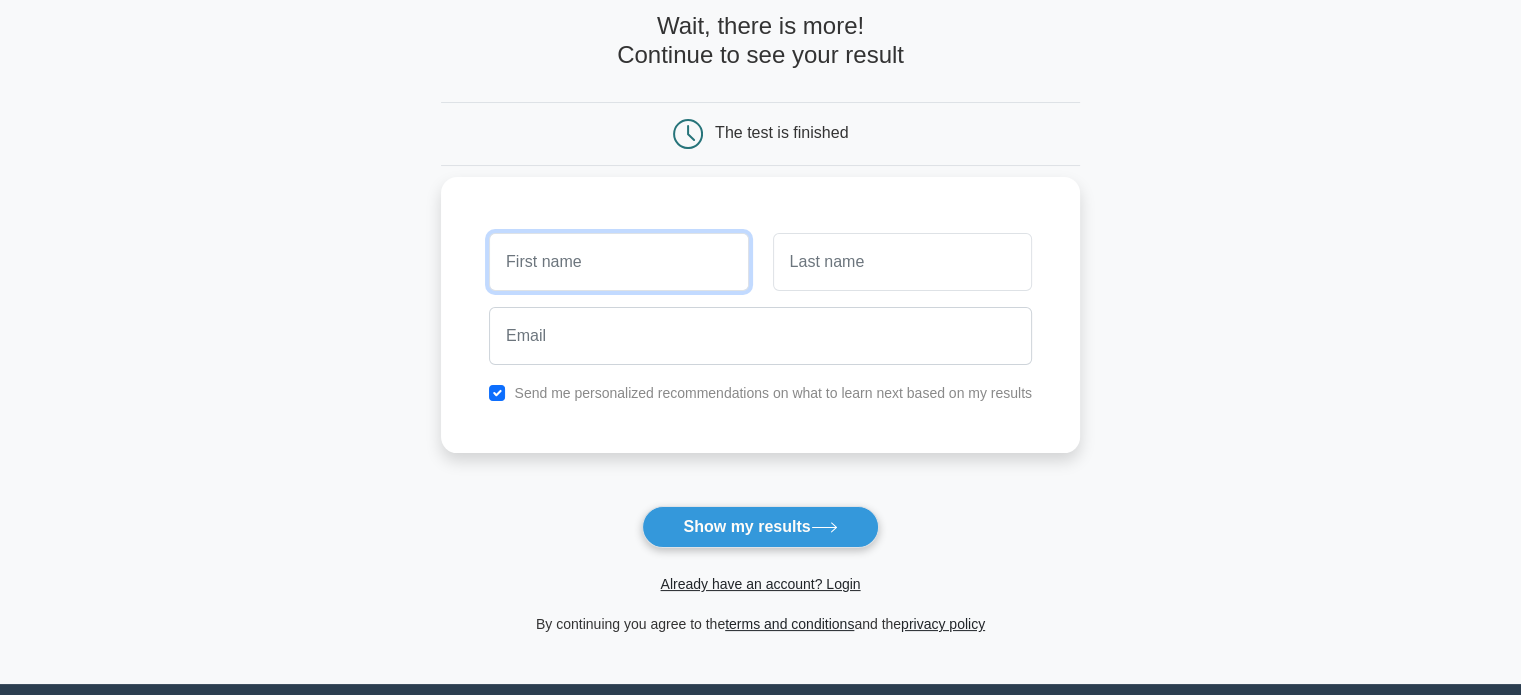 click at bounding box center (618, 262) 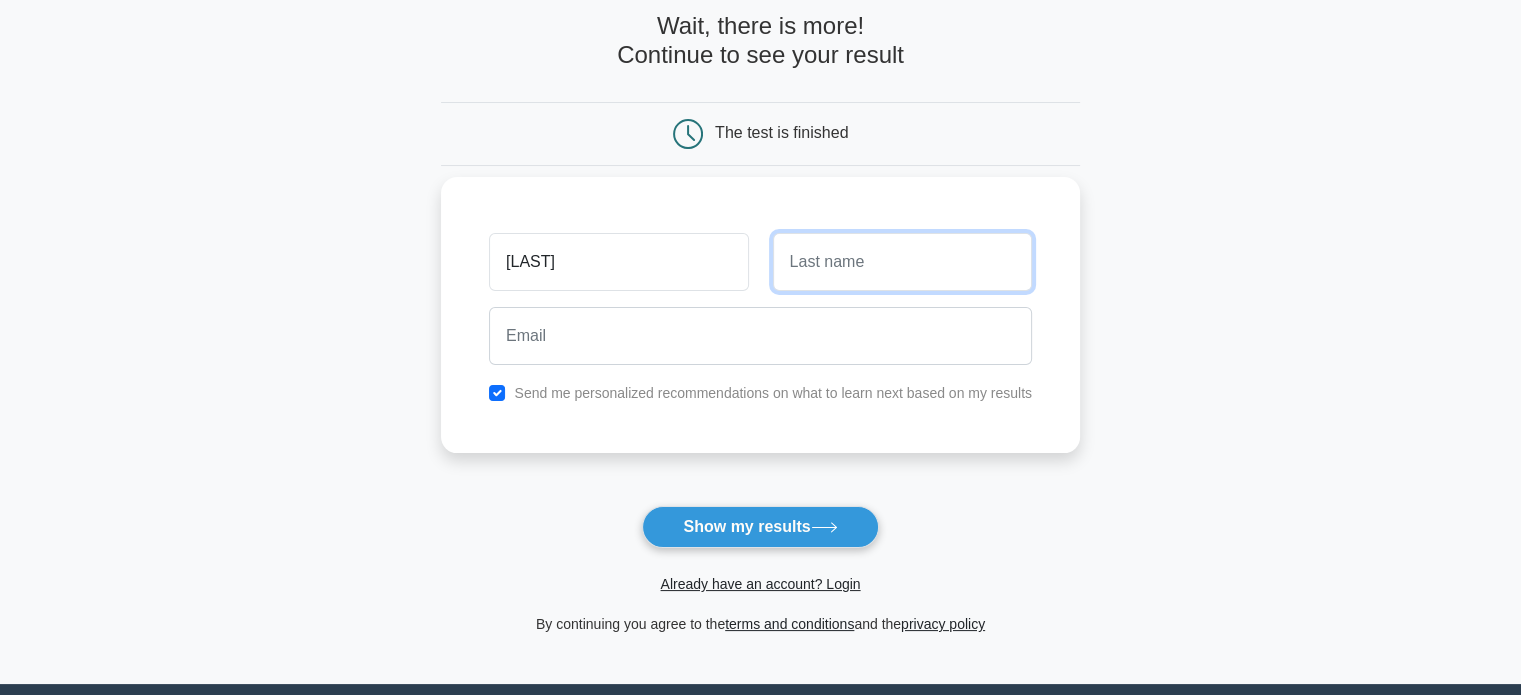 click at bounding box center [902, 262] 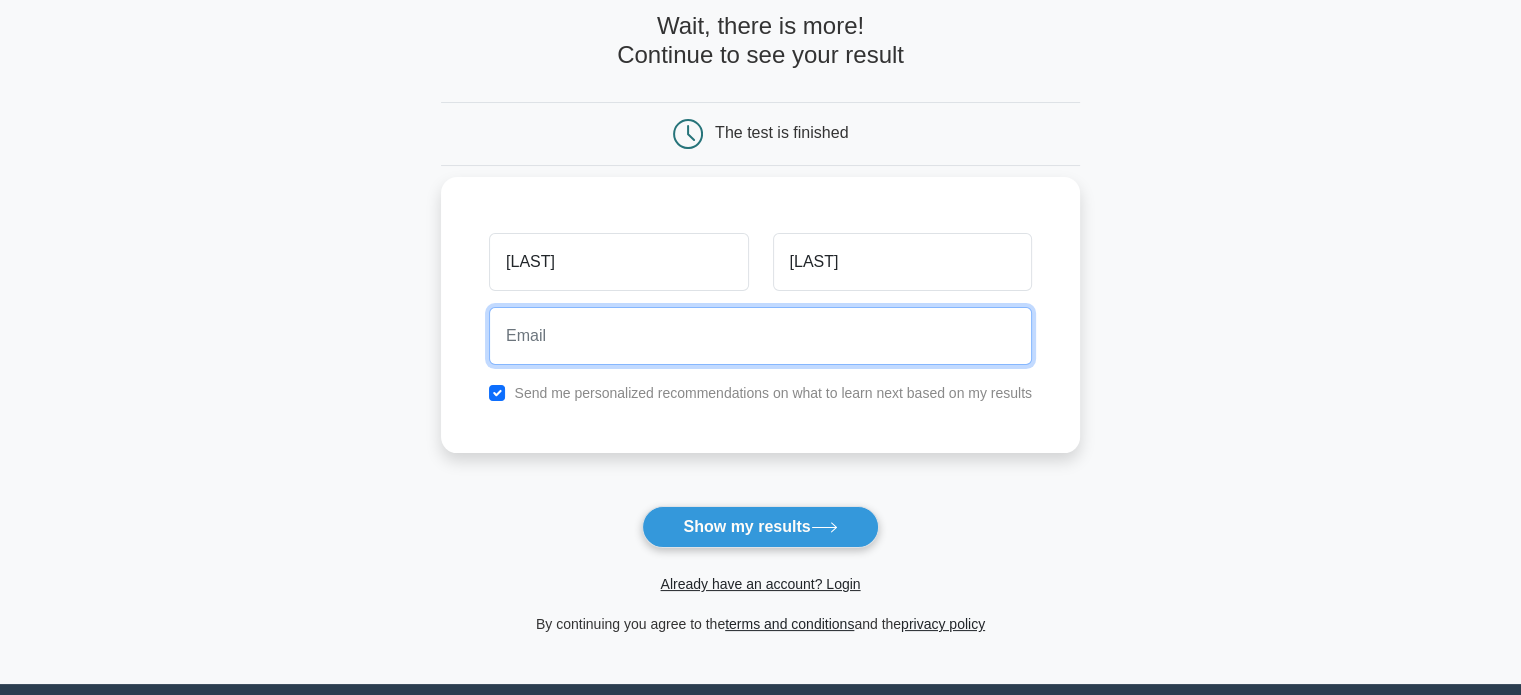 click at bounding box center (760, 336) 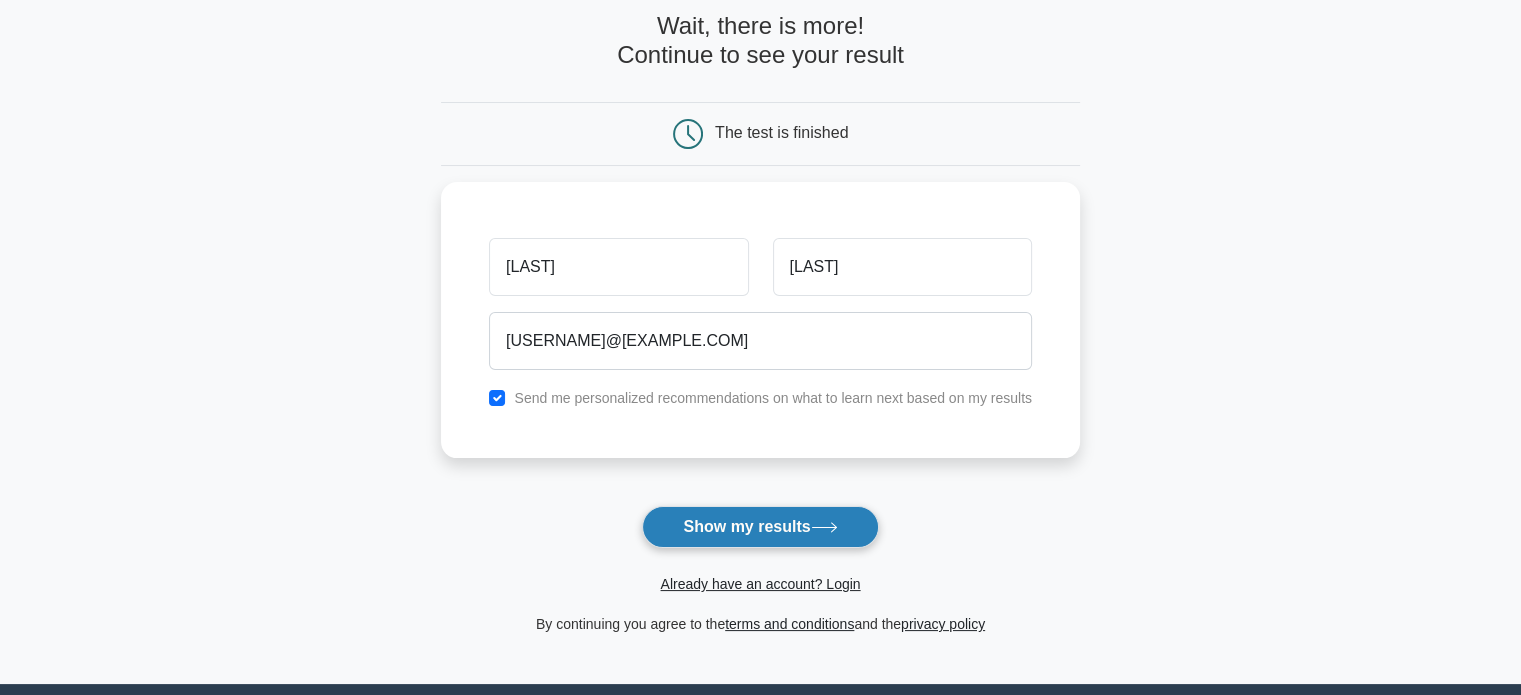 click on "Show my results" at bounding box center (760, 527) 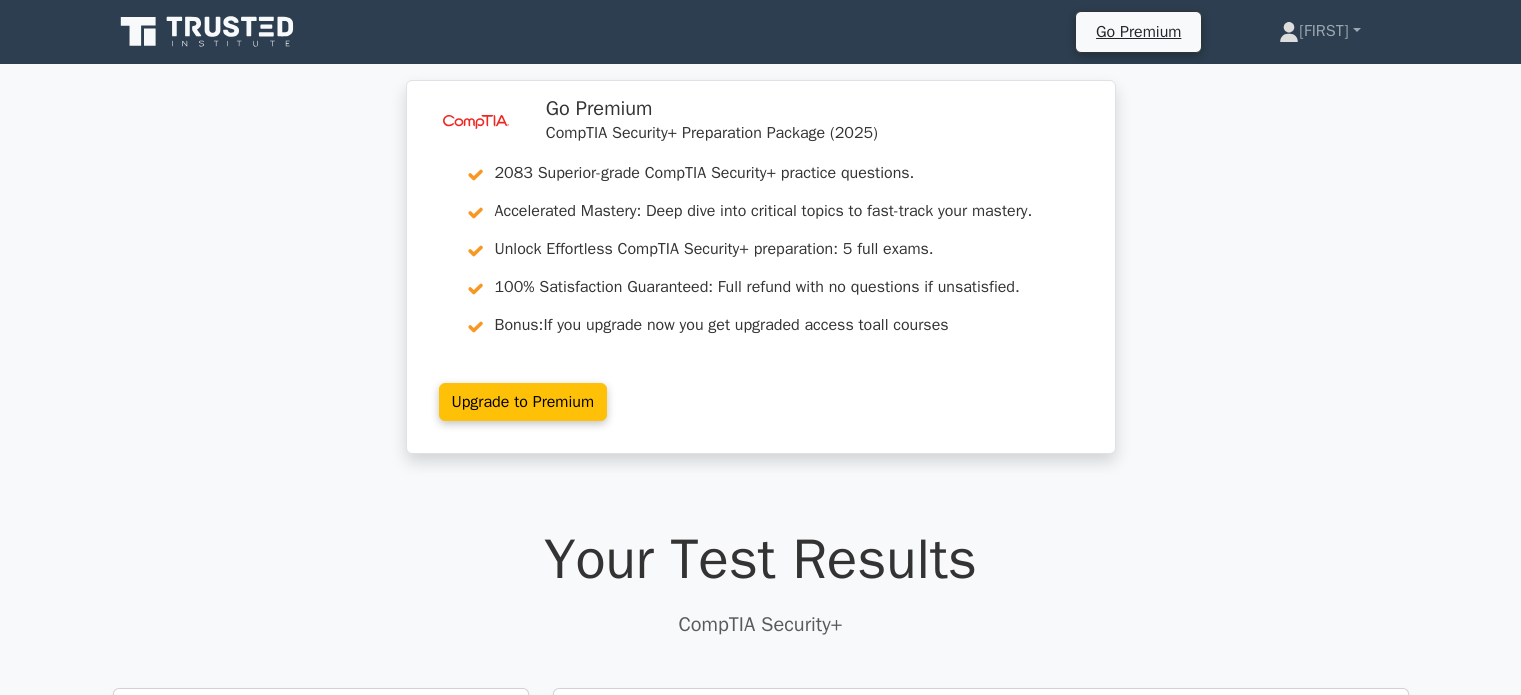 scroll, scrollTop: 0, scrollLeft: 0, axis: both 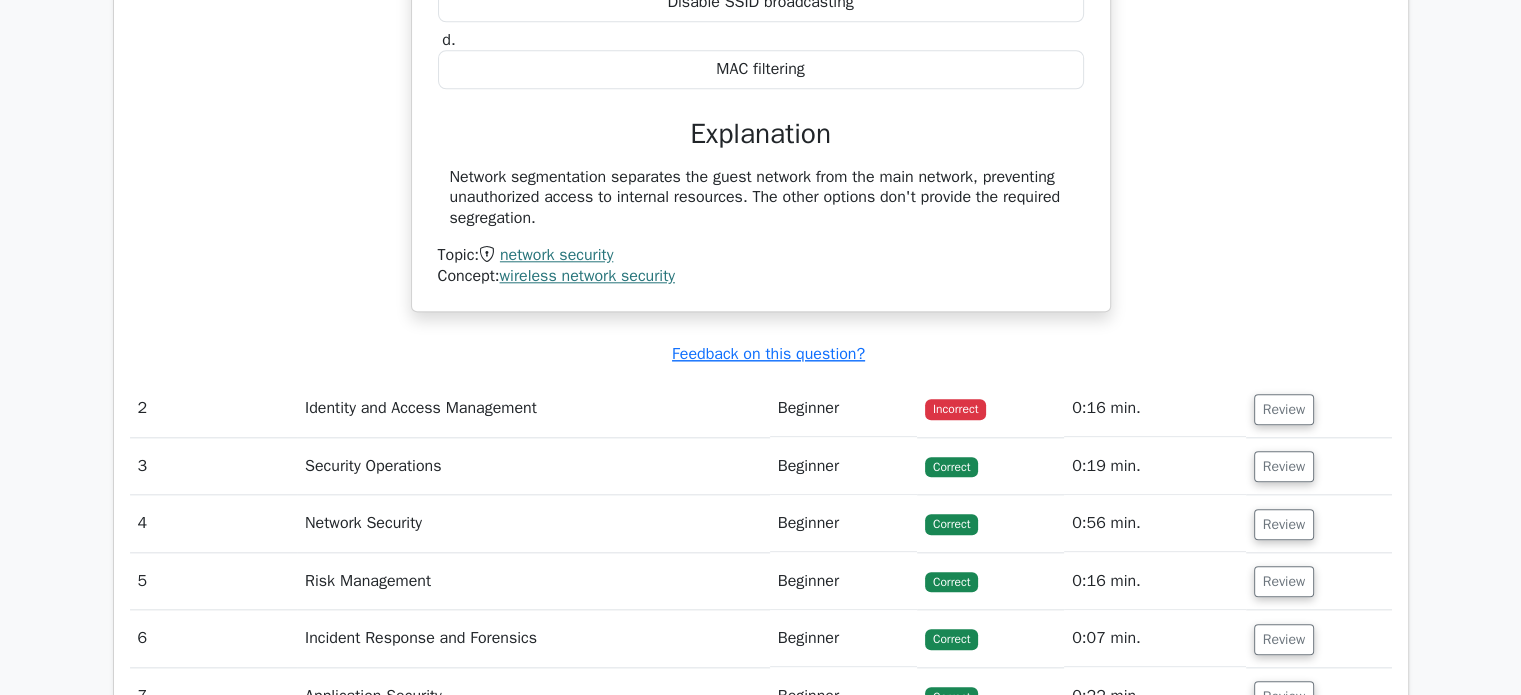 click on "Identity and Access Management" at bounding box center [533, 408] 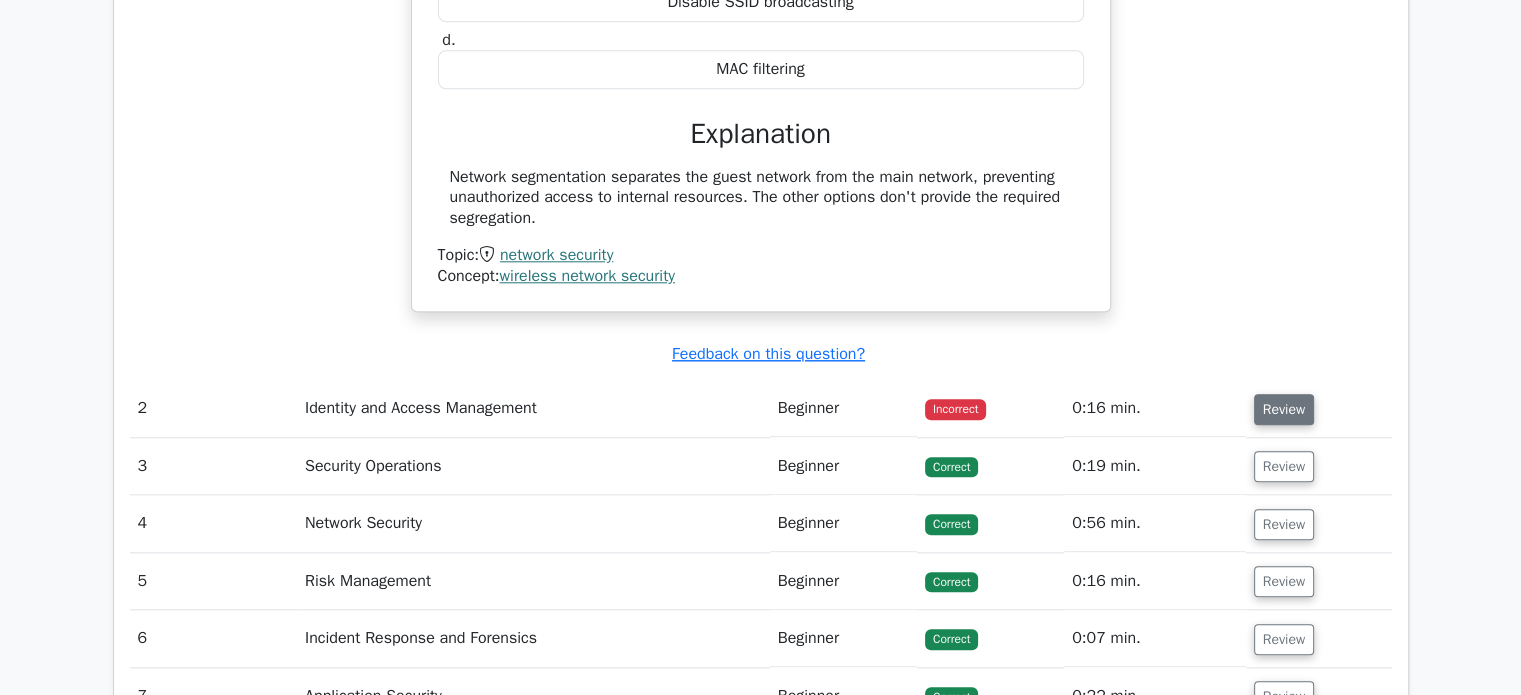 click on "Review" at bounding box center (1284, 409) 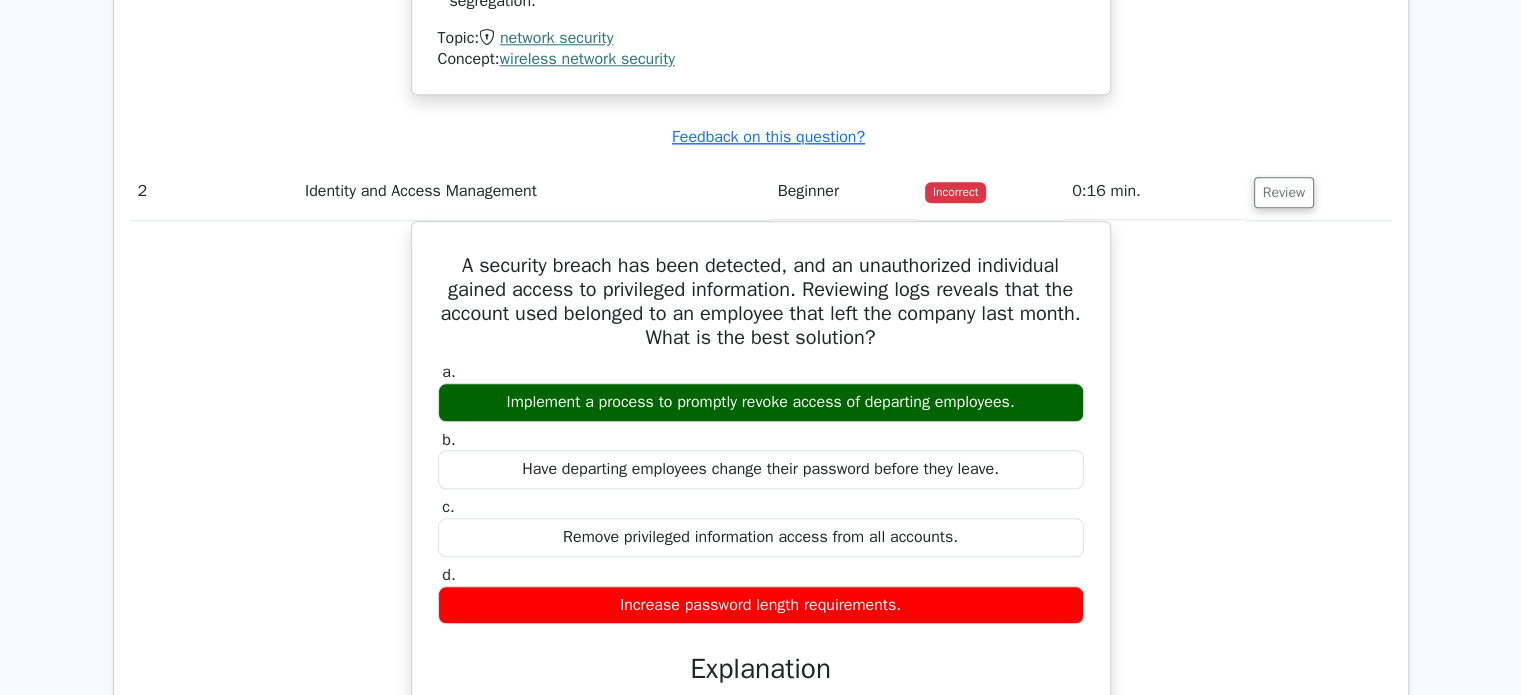 scroll, scrollTop: 2300, scrollLeft: 0, axis: vertical 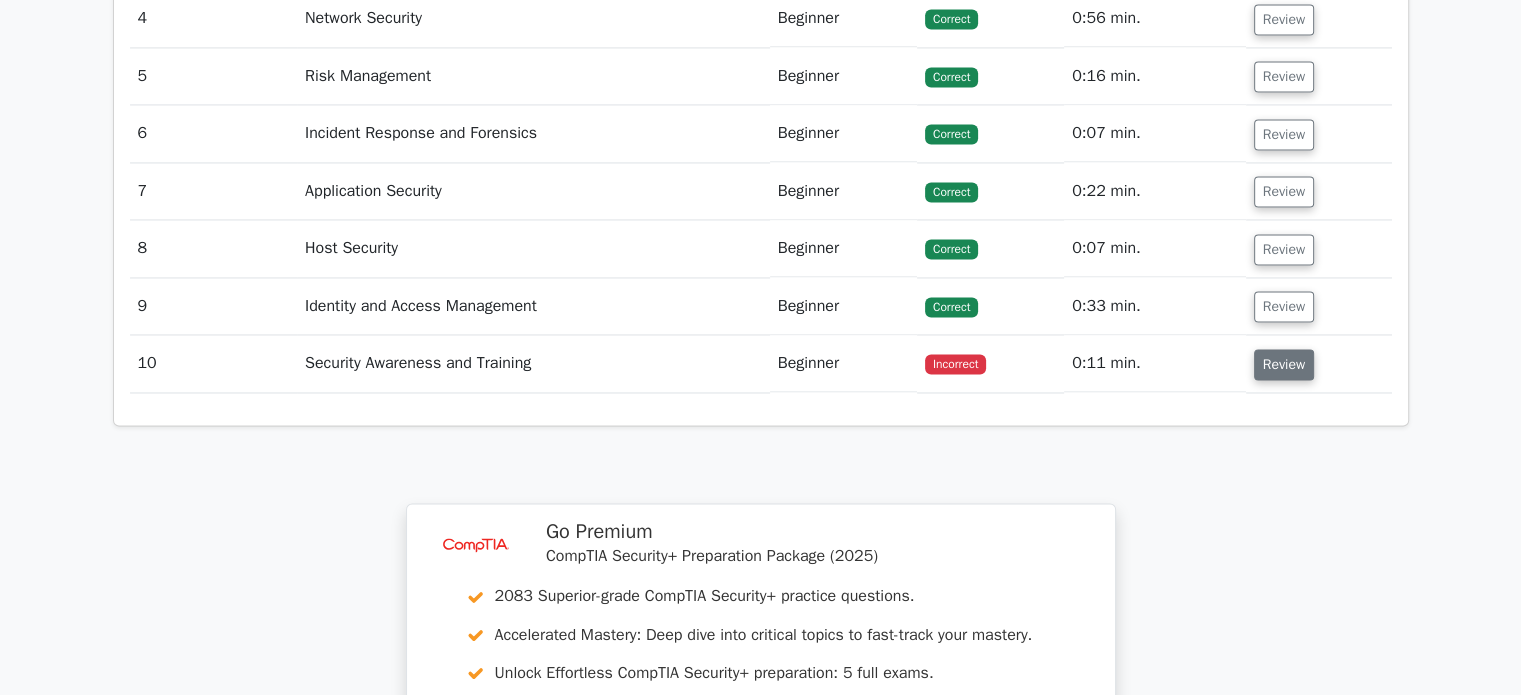 click on "Review" at bounding box center [1284, 364] 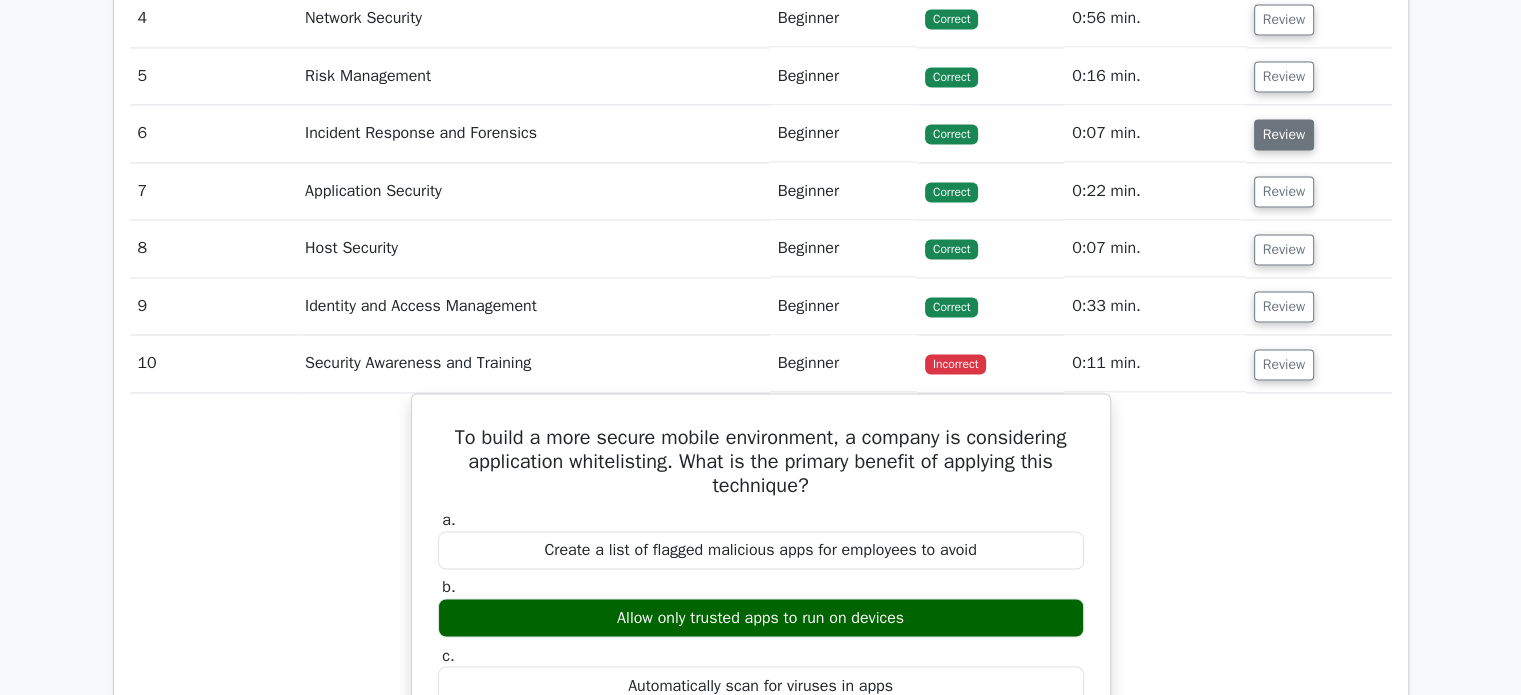 click on "Review" at bounding box center [1284, 134] 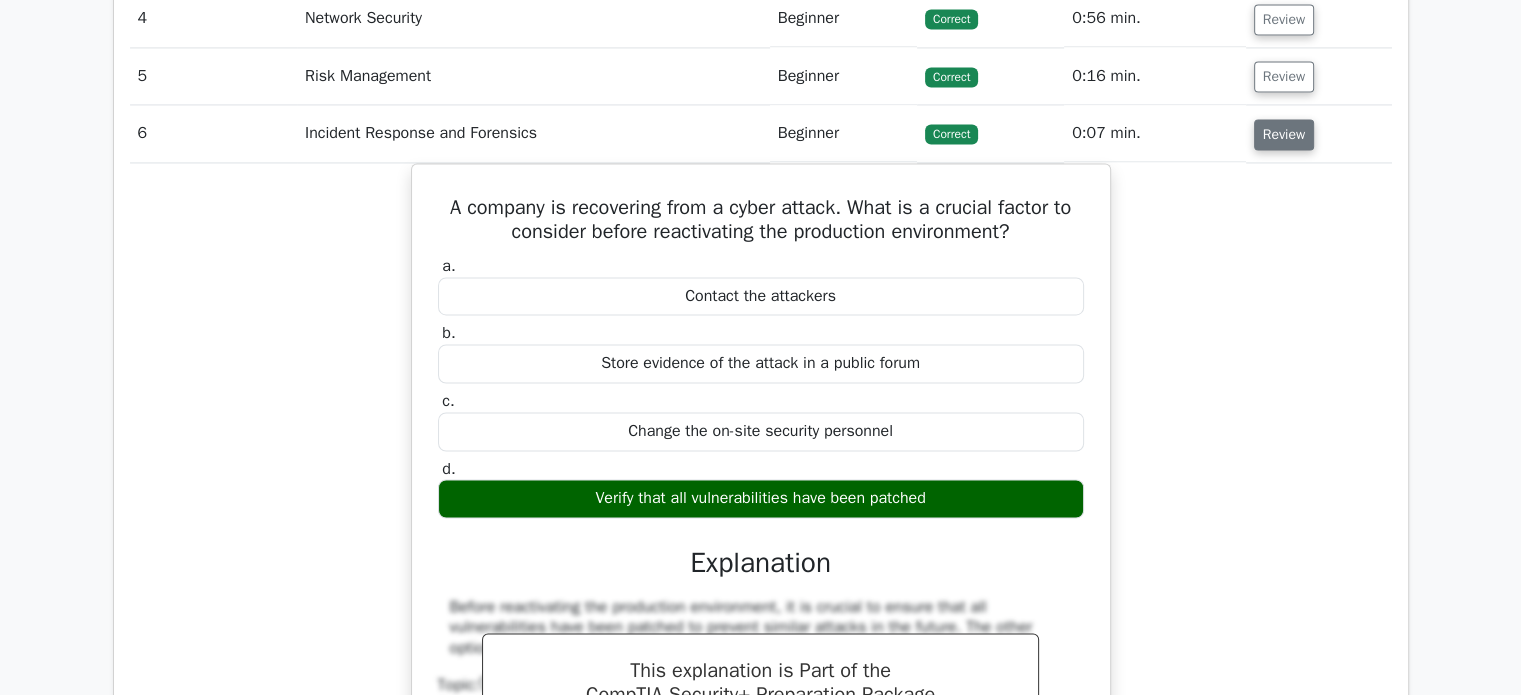click on "Review" at bounding box center [1284, 134] 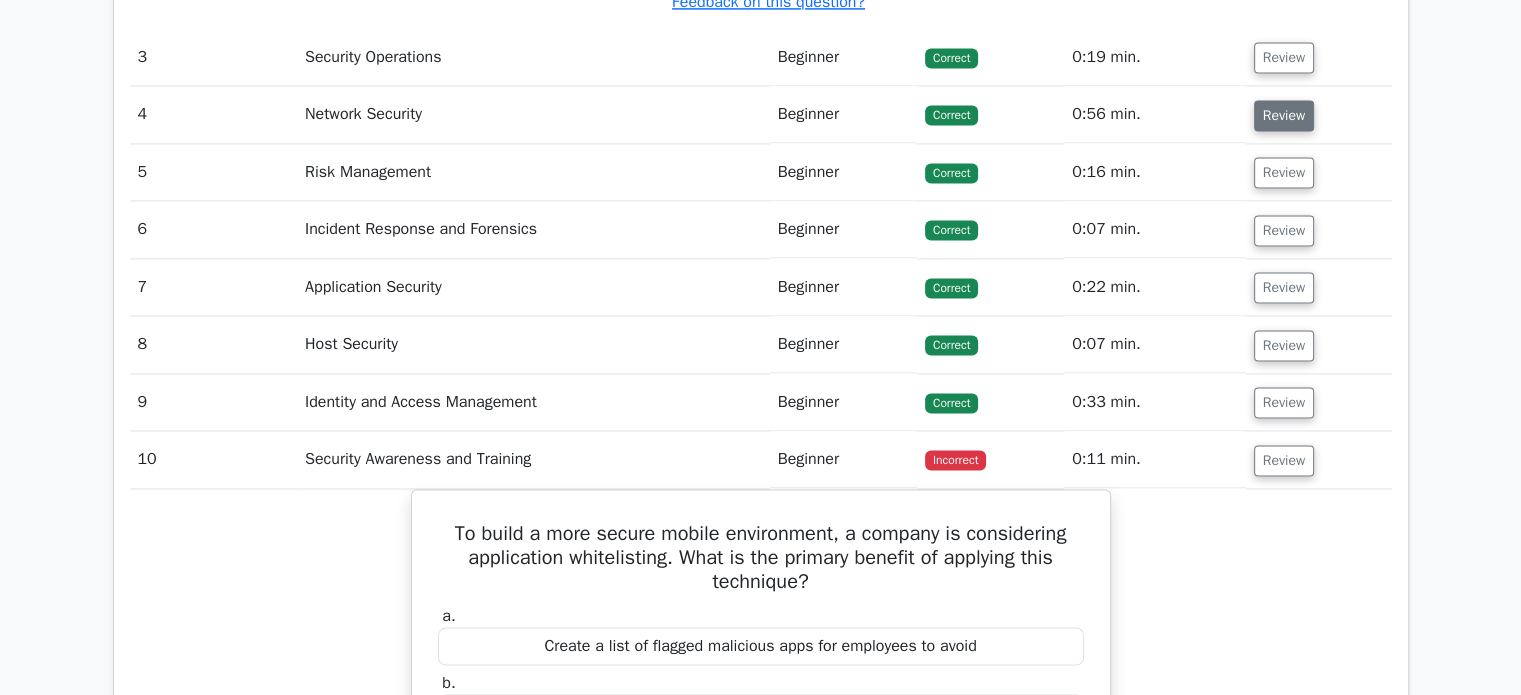 scroll, scrollTop: 3100, scrollLeft: 0, axis: vertical 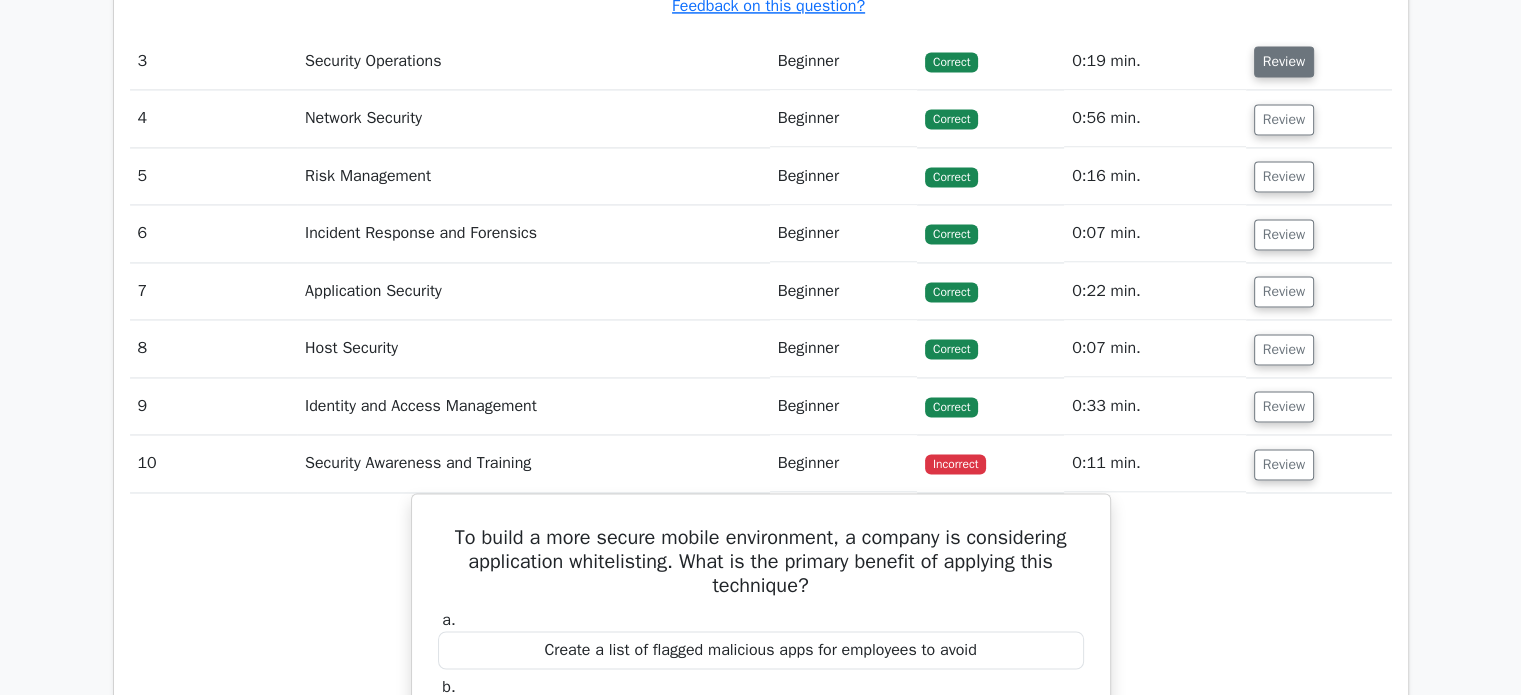 drag, startPoint x: 1292, startPoint y: 72, endPoint x: 1292, endPoint y: 60, distance: 12 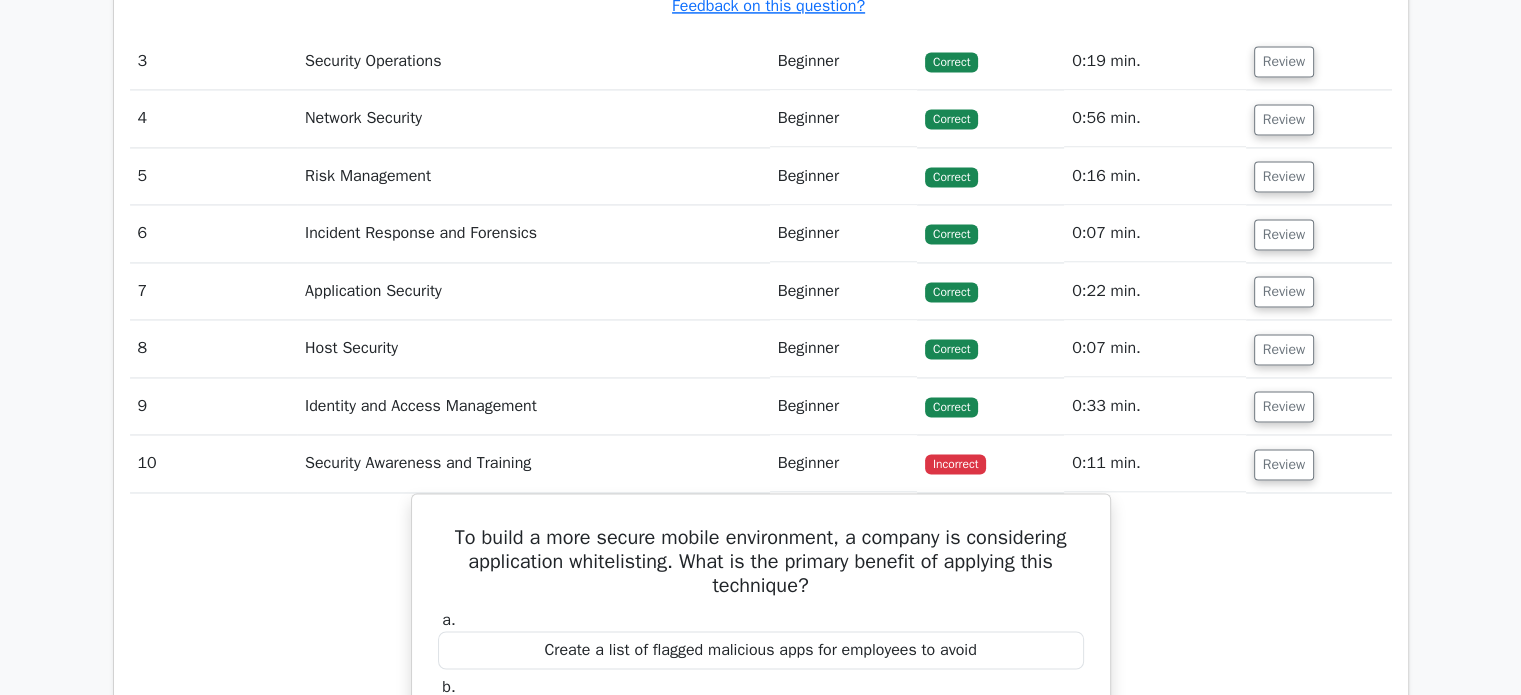 click on "Review" at bounding box center (1319, 118) 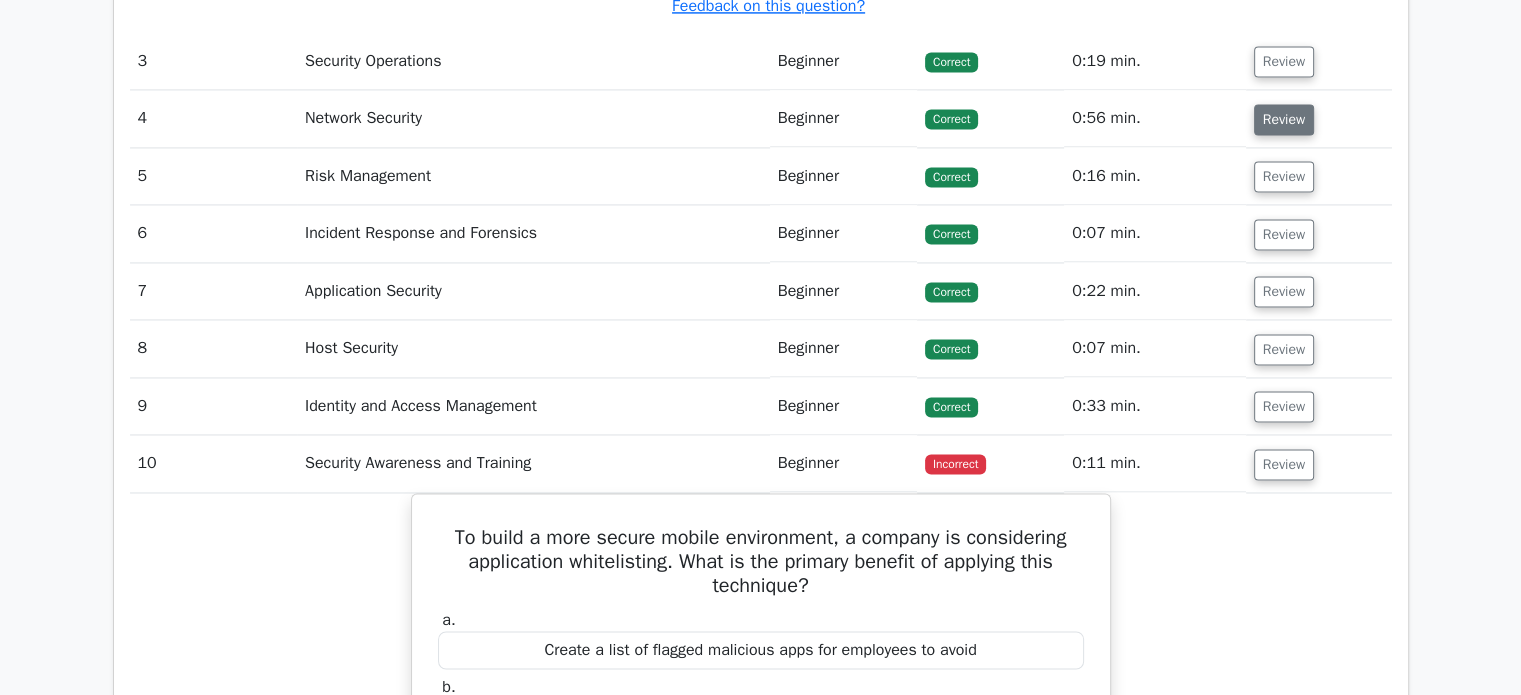 click on "Review" at bounding box center (1284, 119) 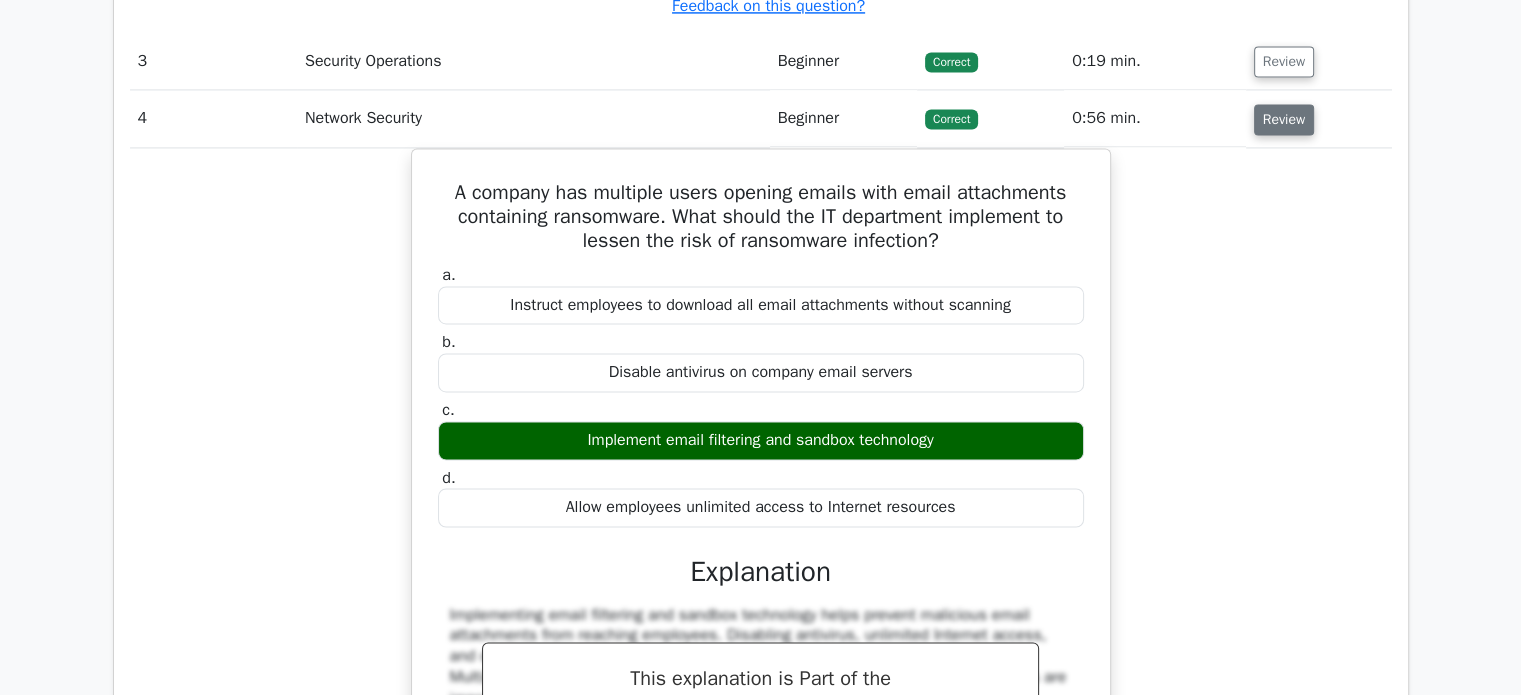 click on "Review" at bounding box center (1284, 119) 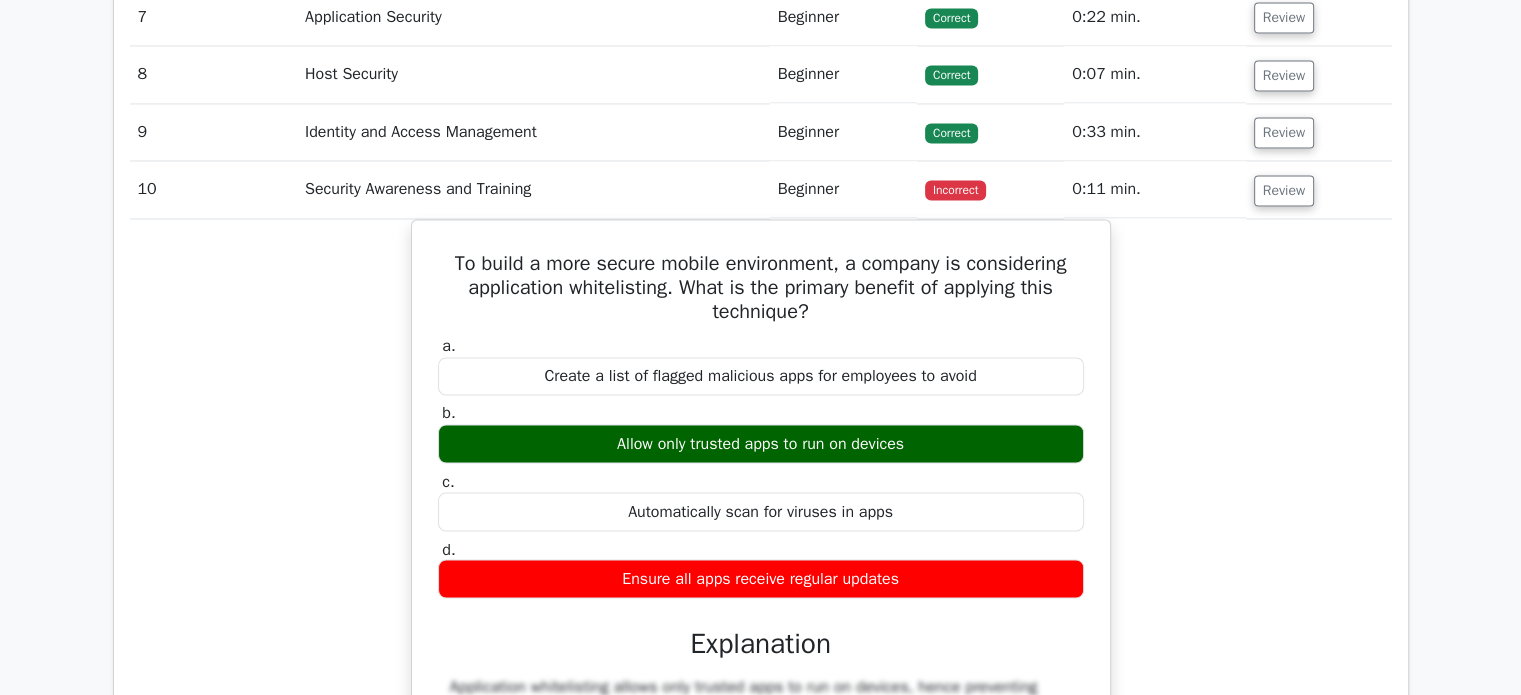 scroll, scrollTop: 3500, scrollLeft: 0, axis: vertical 